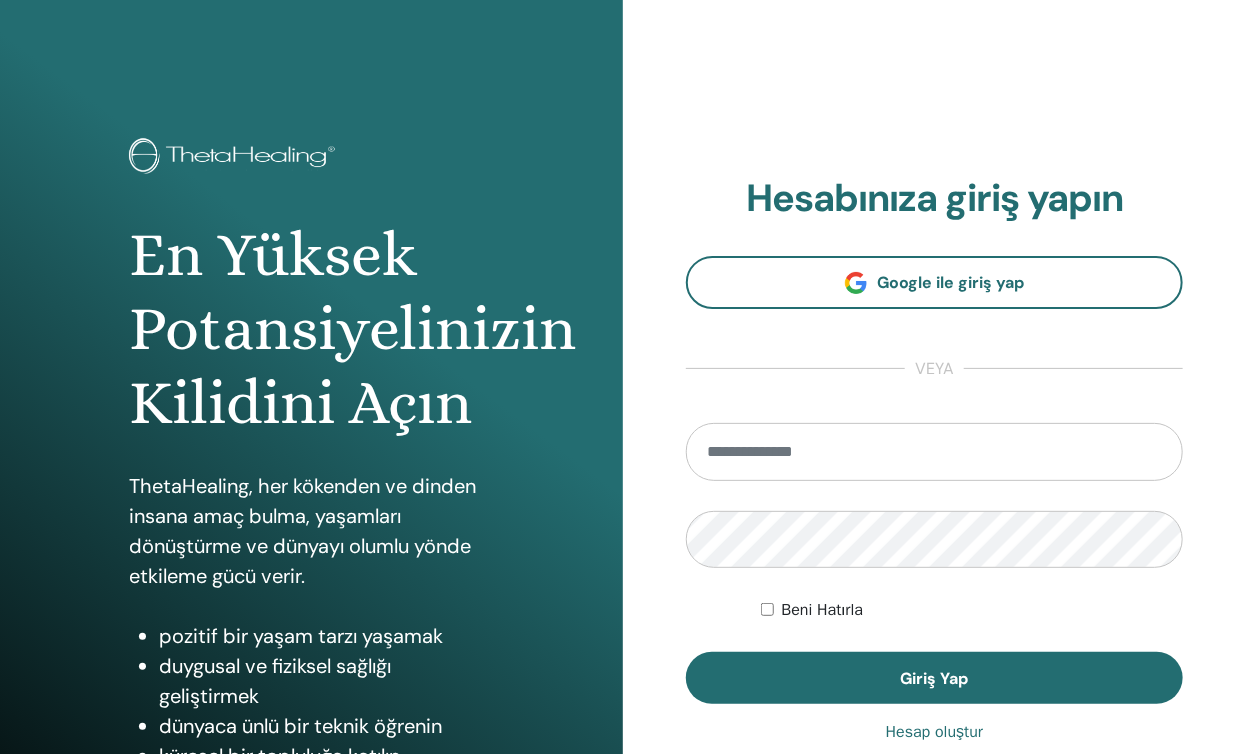 scroll, scrollTop: 200, scrollLeft: 0, axis: vertical 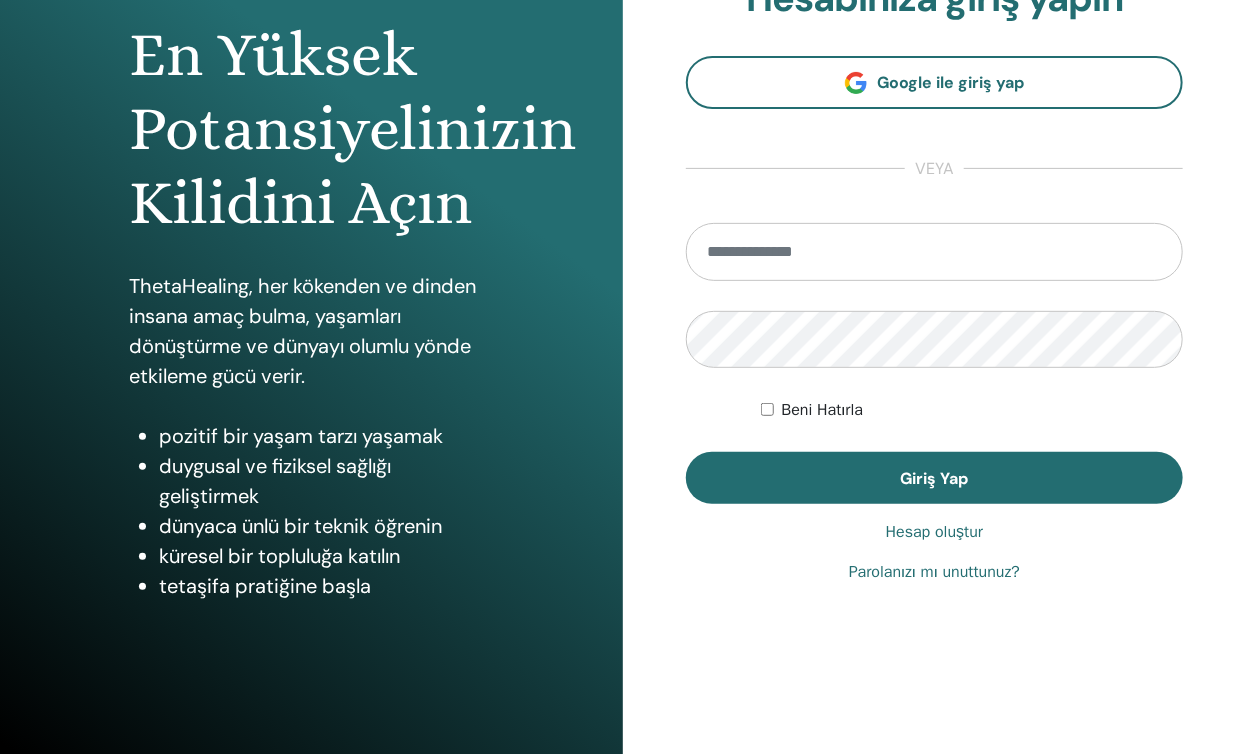 type on "**********" 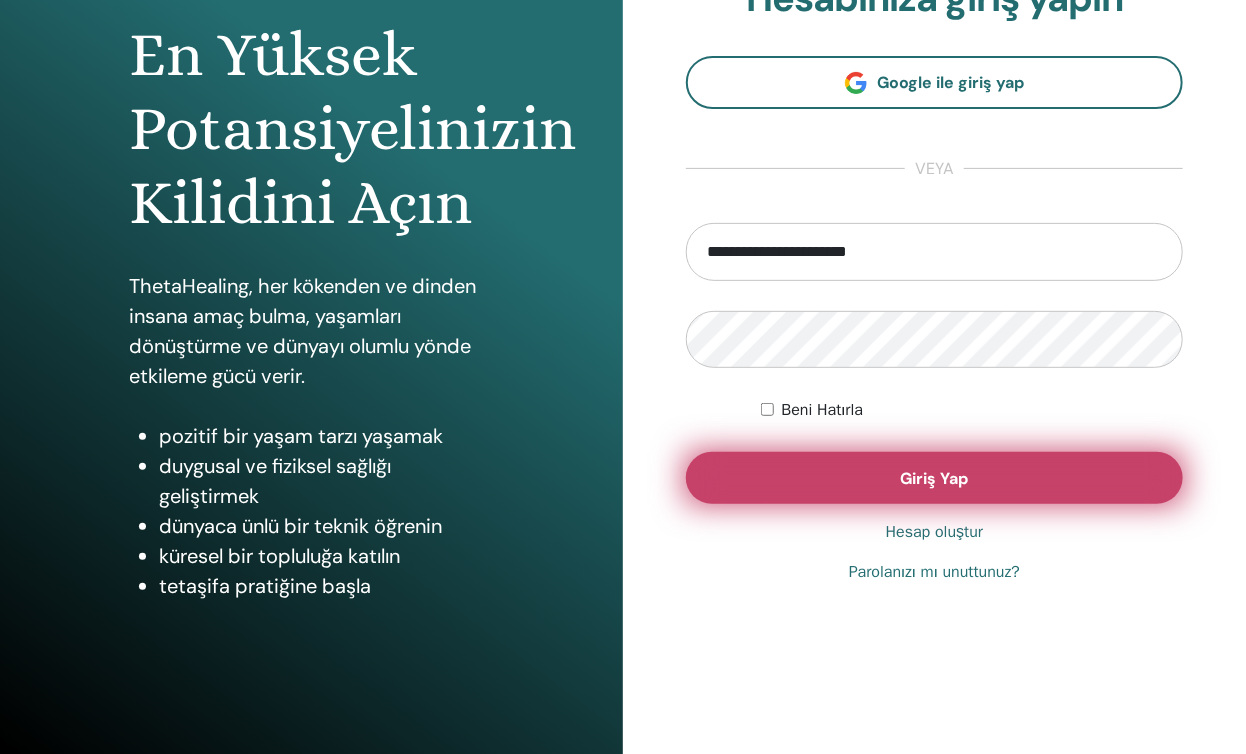 click on "Giriş Yap" at bounding box center [935, 478] 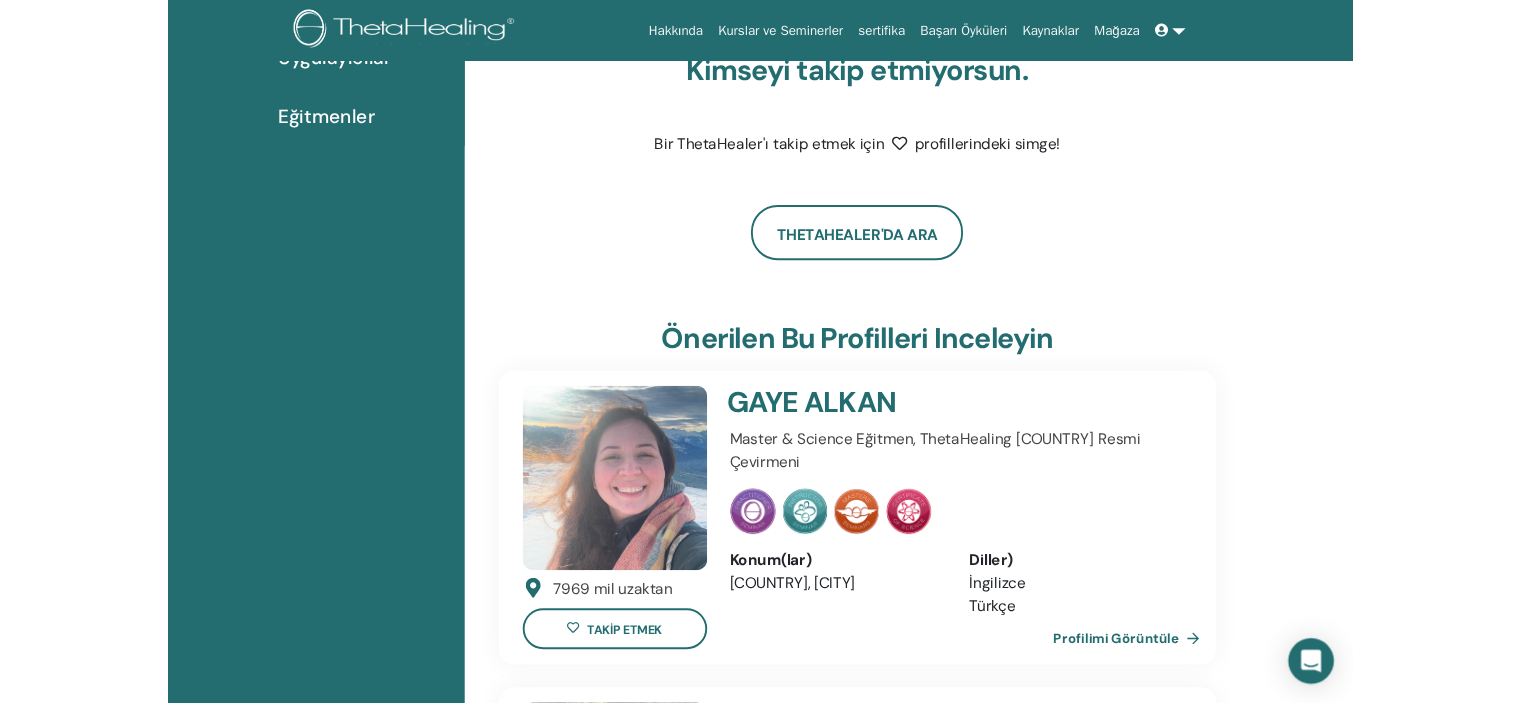 scroll, scrollTop: 0, scrollLeft: 0, axis: both 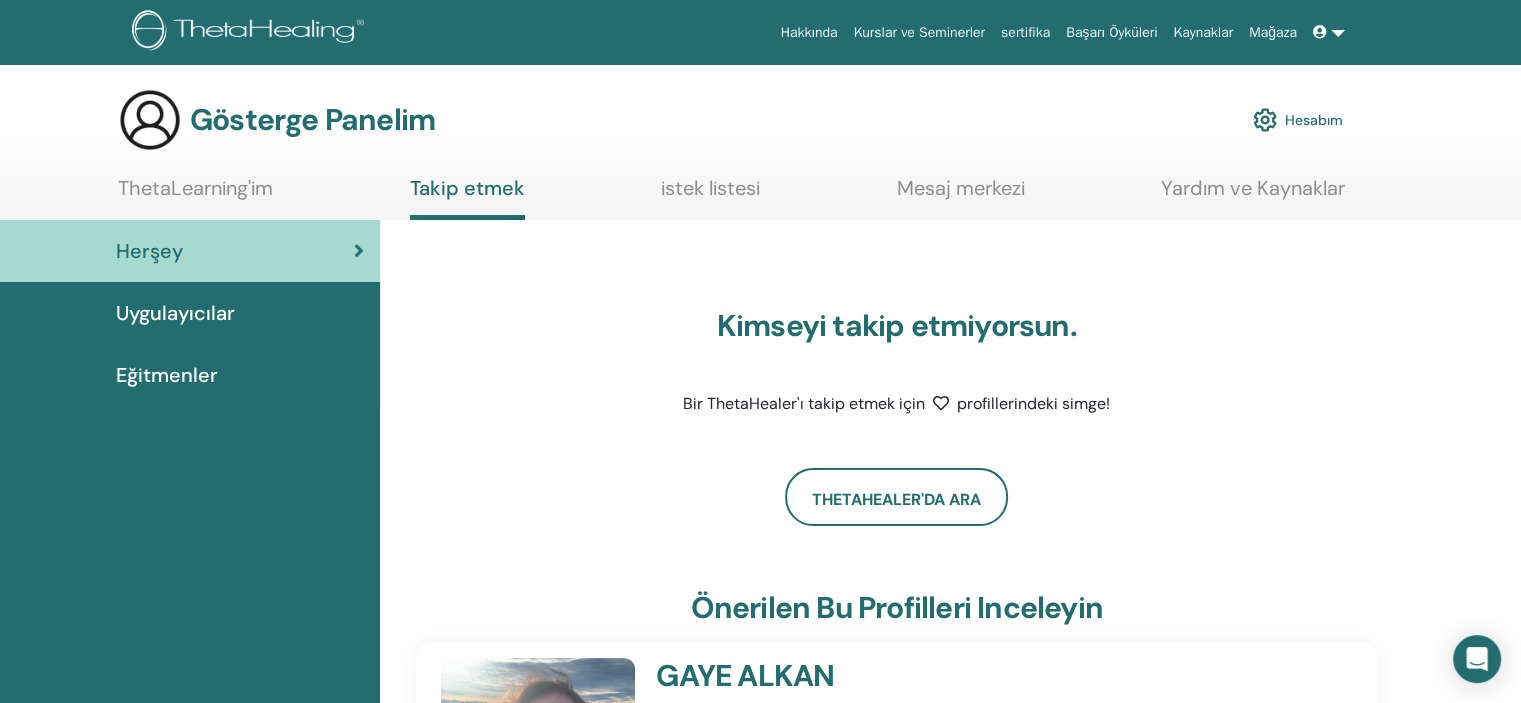 click on "Uygulayıcılar" at bounding box center (175, 313) 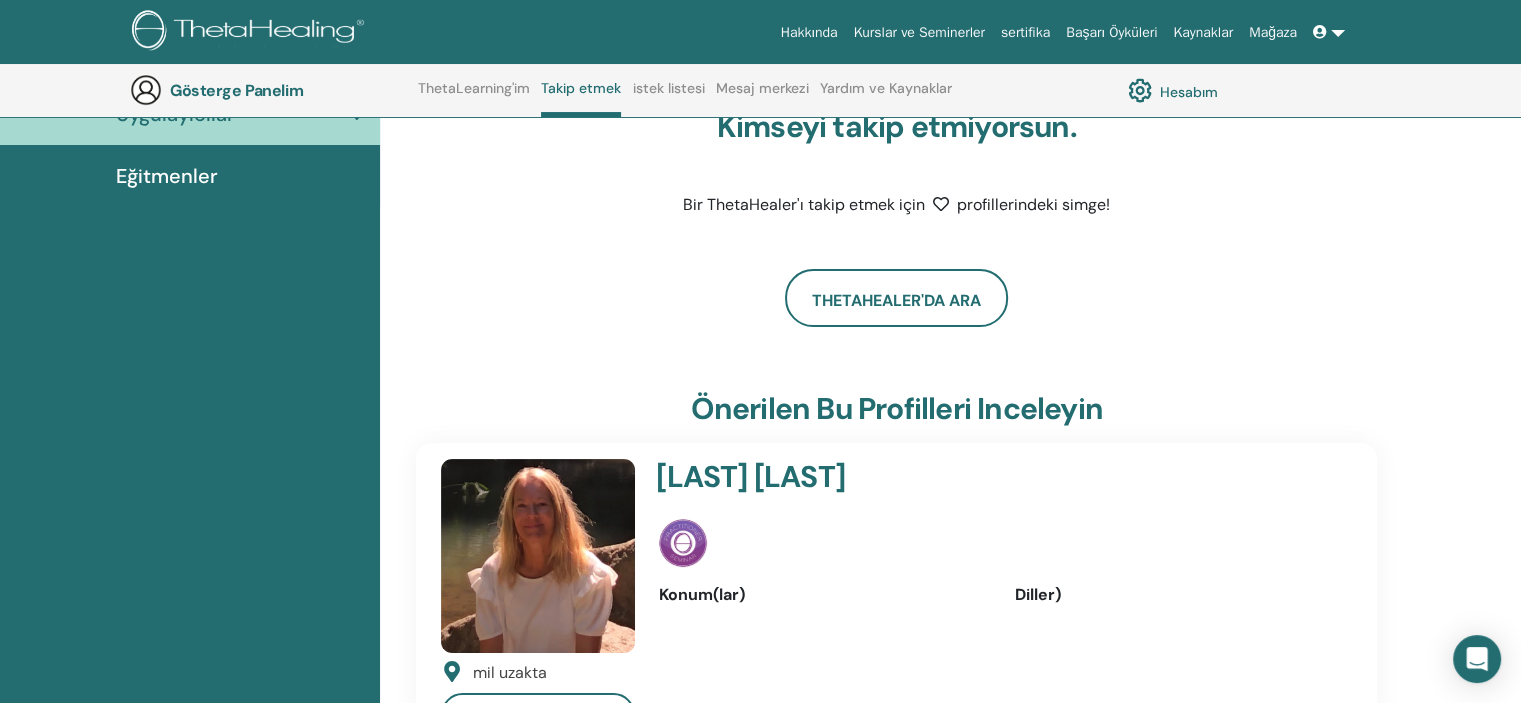 scroll, scrollTop: 0, scrollLeft: 0, axis: both 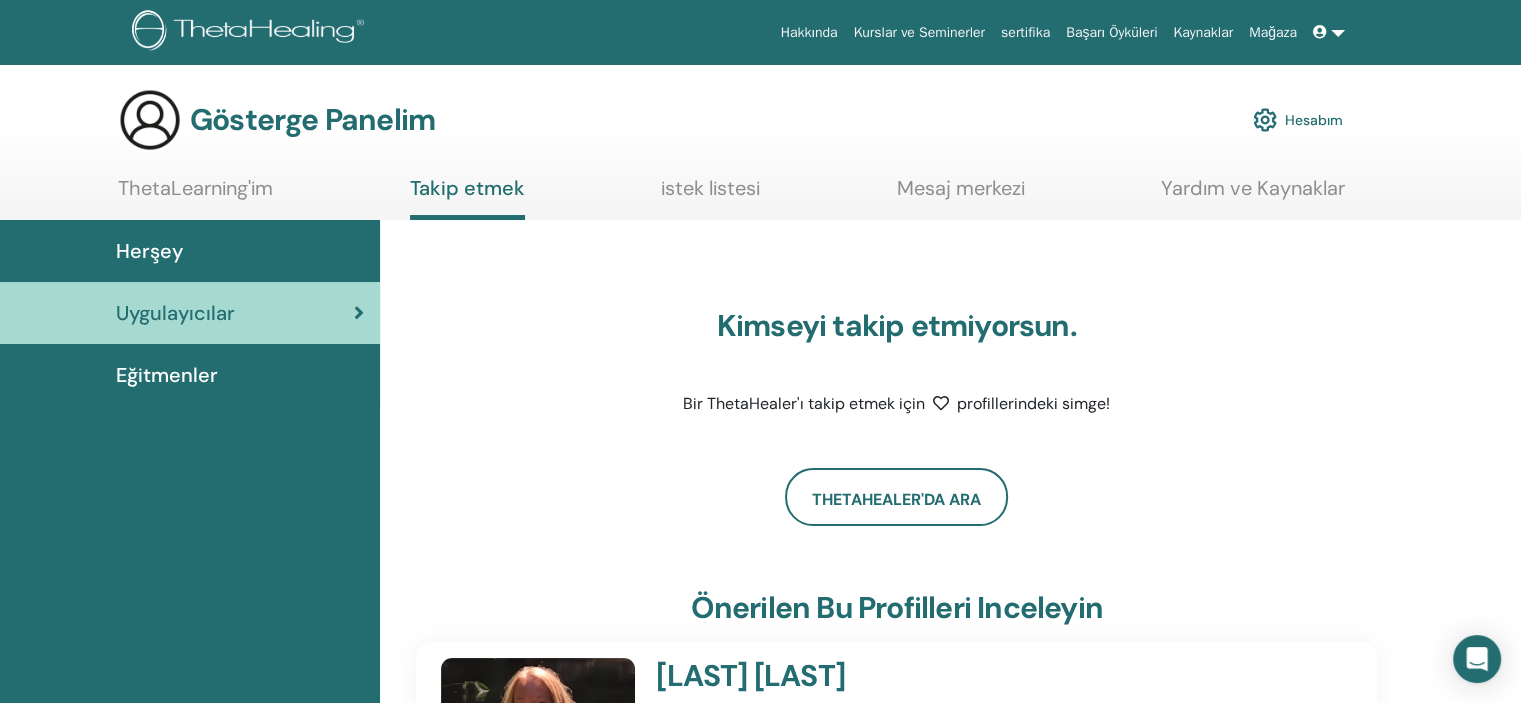 click on "Herşey" at bounding box center [190, 251] 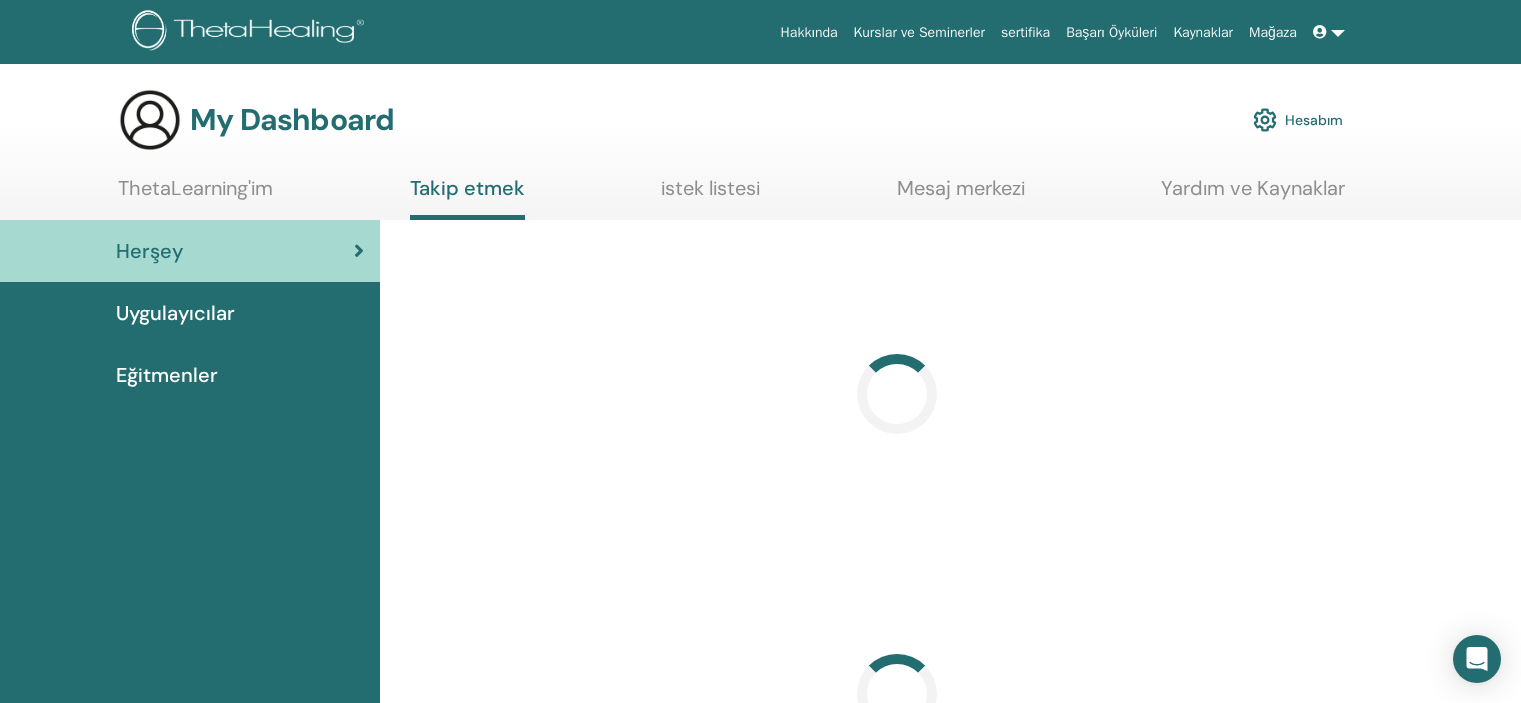 scroll, scrollTop: 0, scrollLeft: 0, axis: both 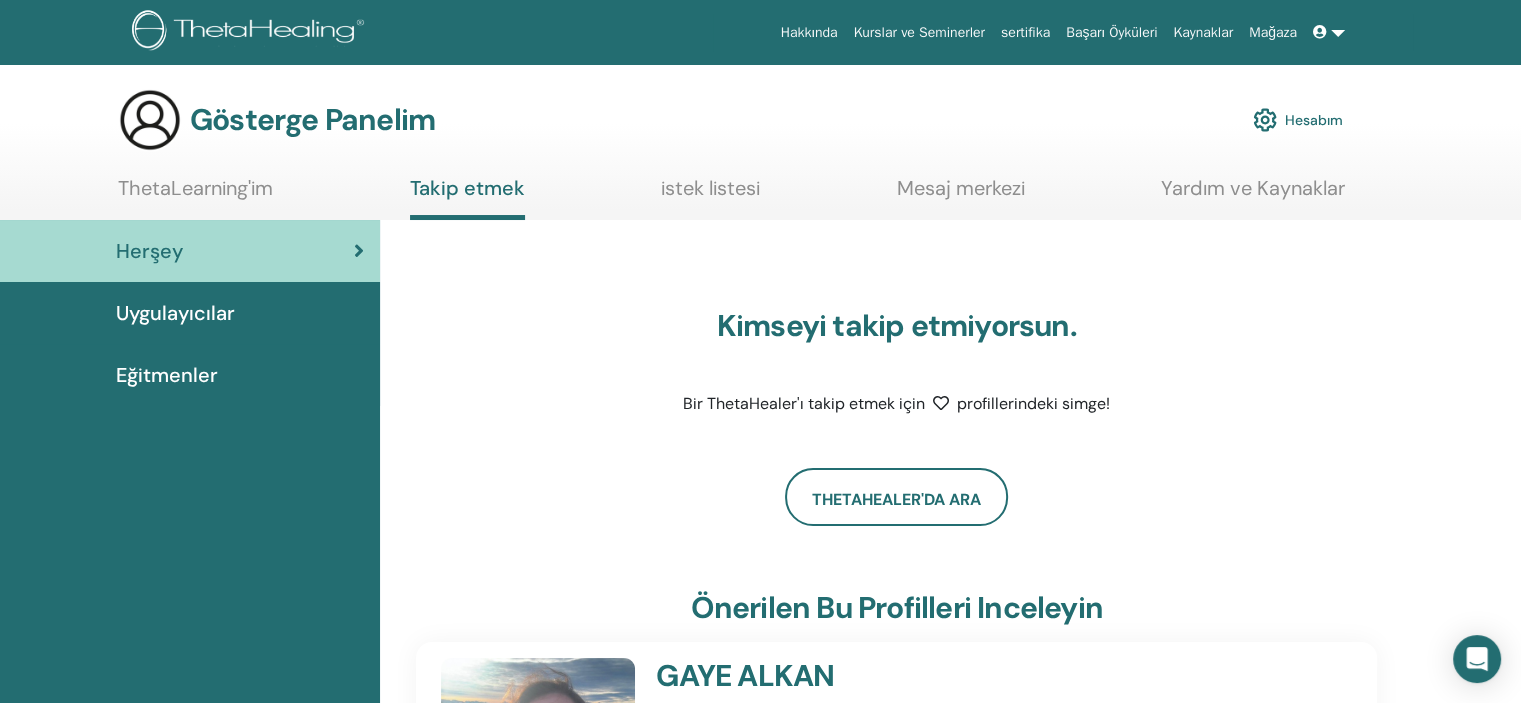 click on "istek listesi" at bounding box center (710, 188) 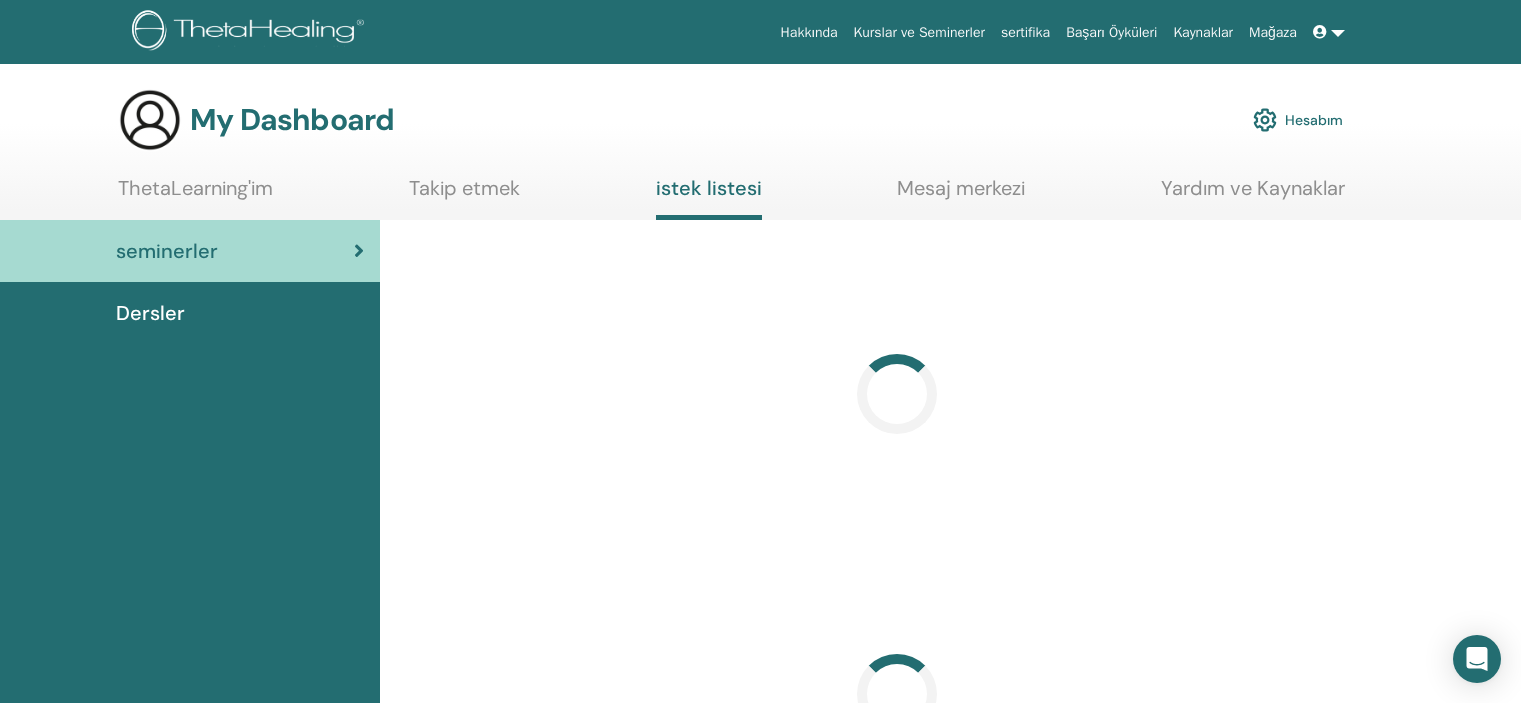 scroll, scrollTop: 0, scrollLeft: 0, axis: both 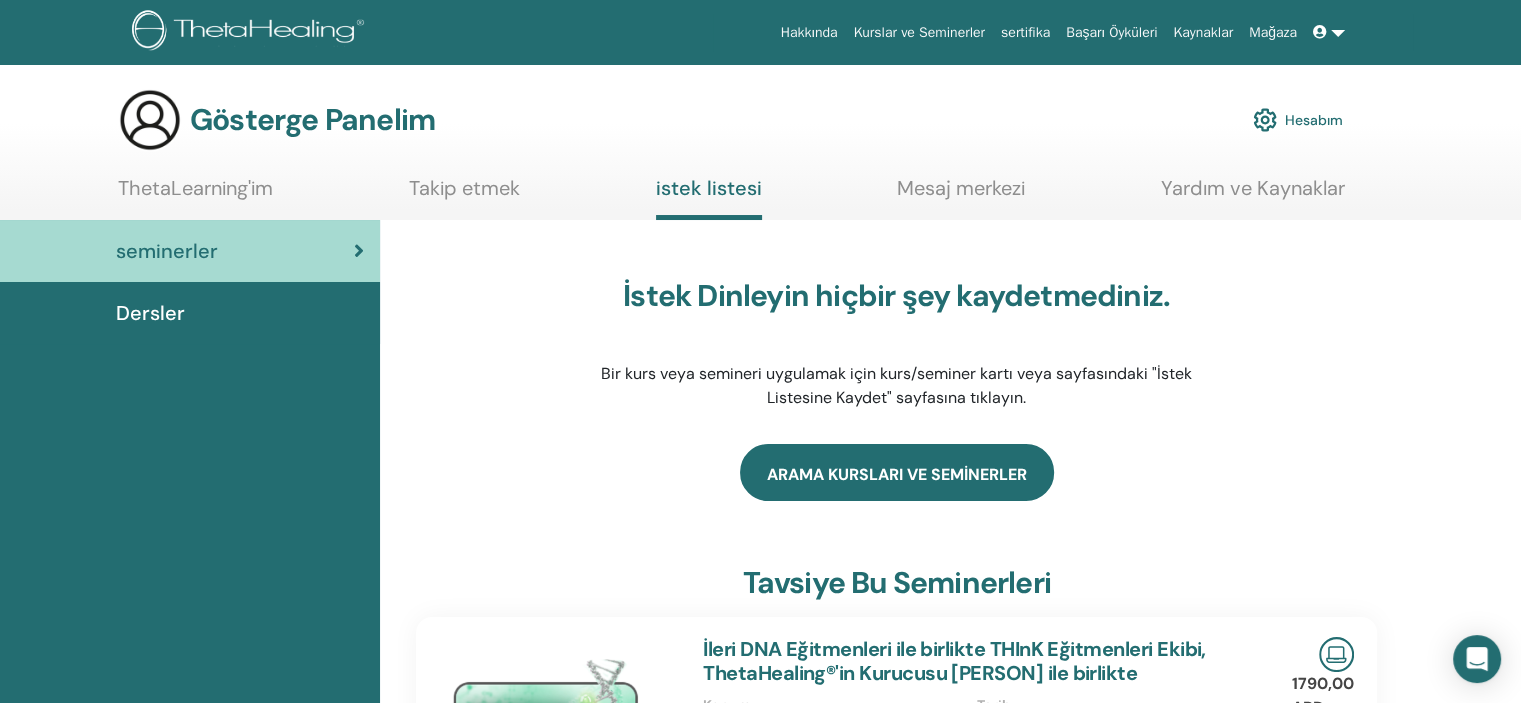 click on "Arama Kursları ve Seminerler" at bounding box center (897, 472) 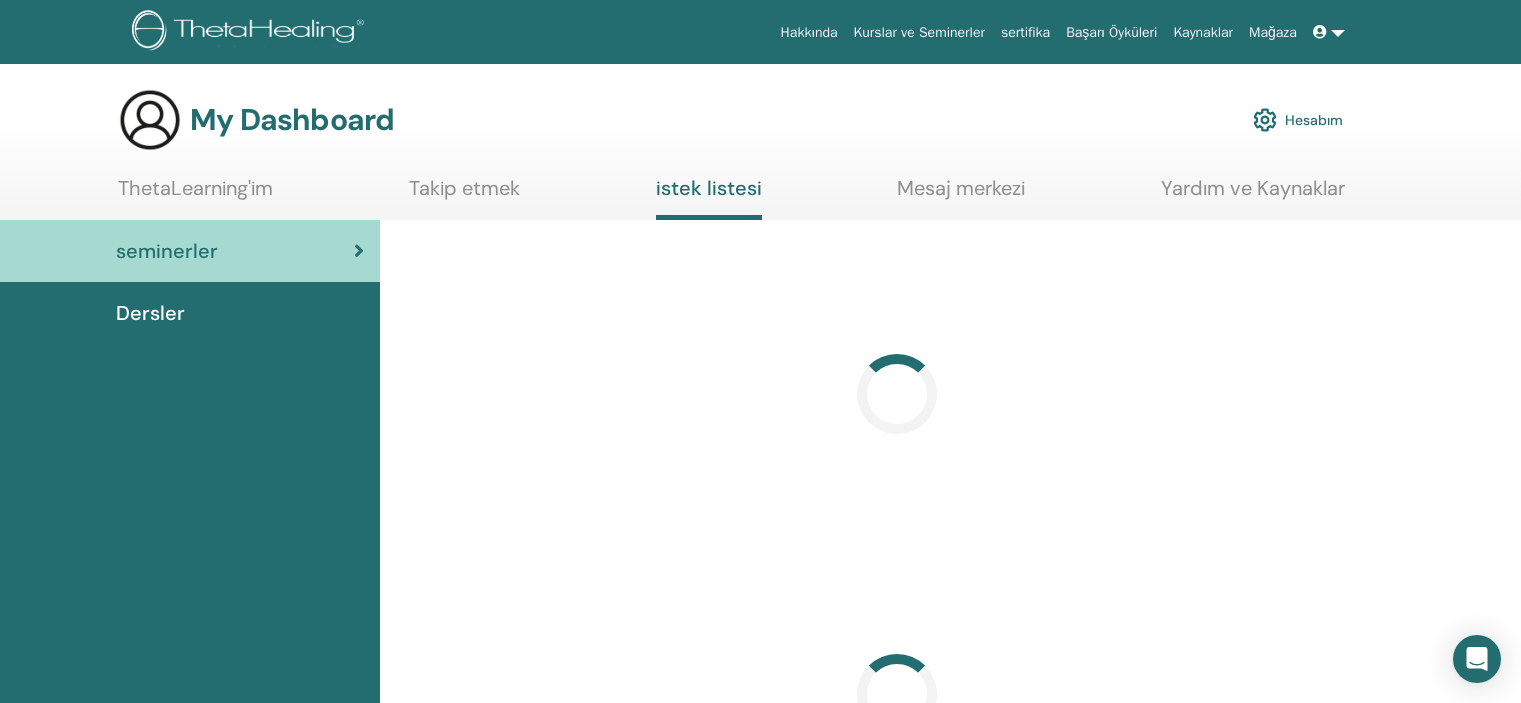 scroll, scrollTop: 0, scrollLeft: 0, axis: both 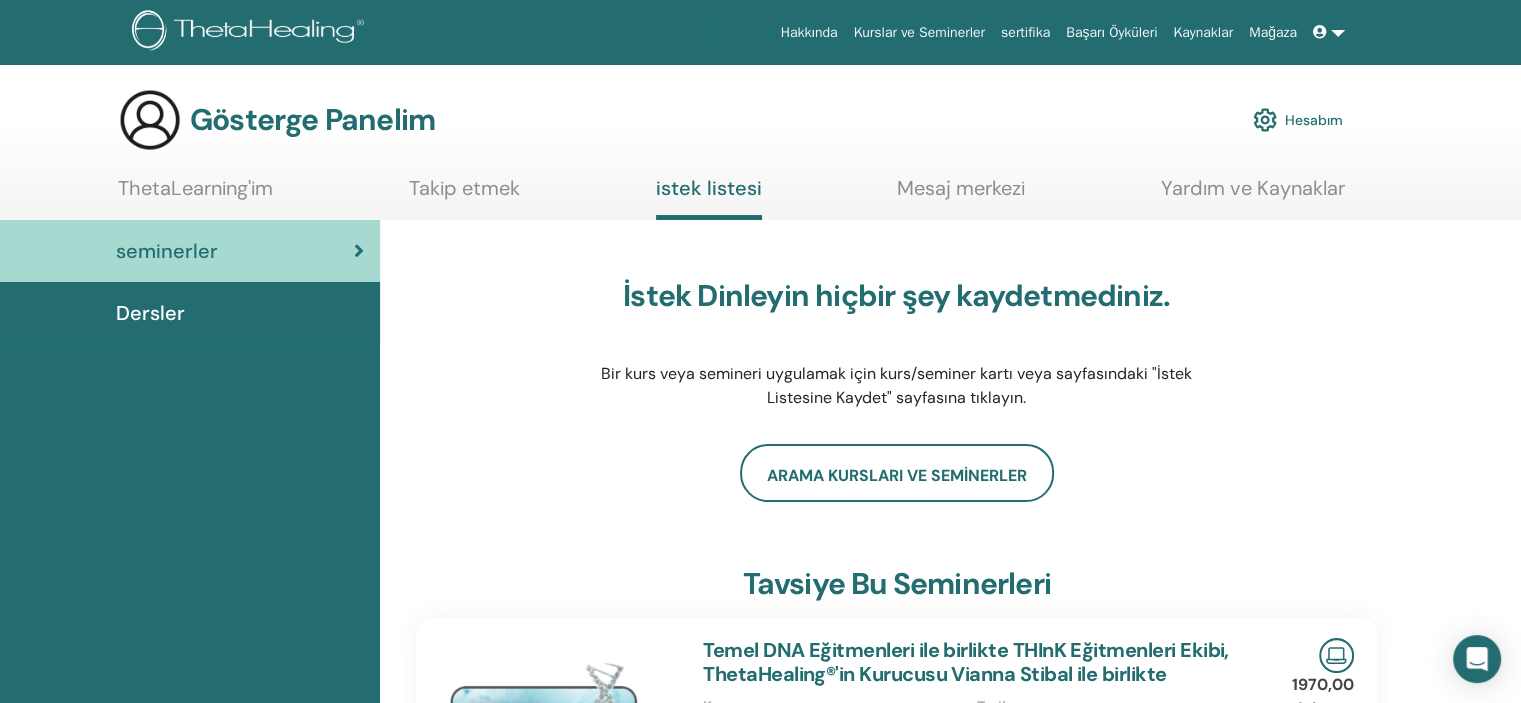 click on "sertifika" at bounding box center [1025, 32] 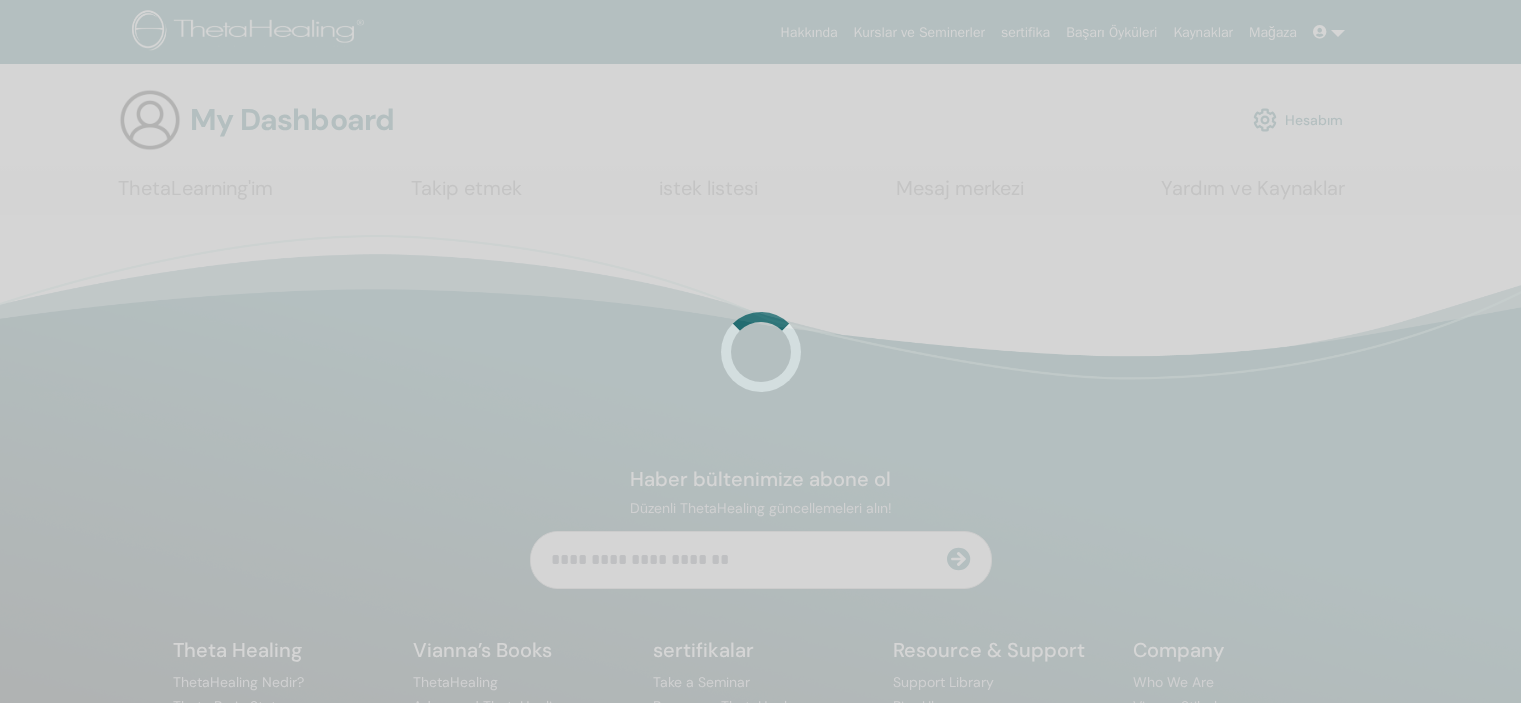 scroll, scrollTop: 0, scrollLeft: 0, axis: both 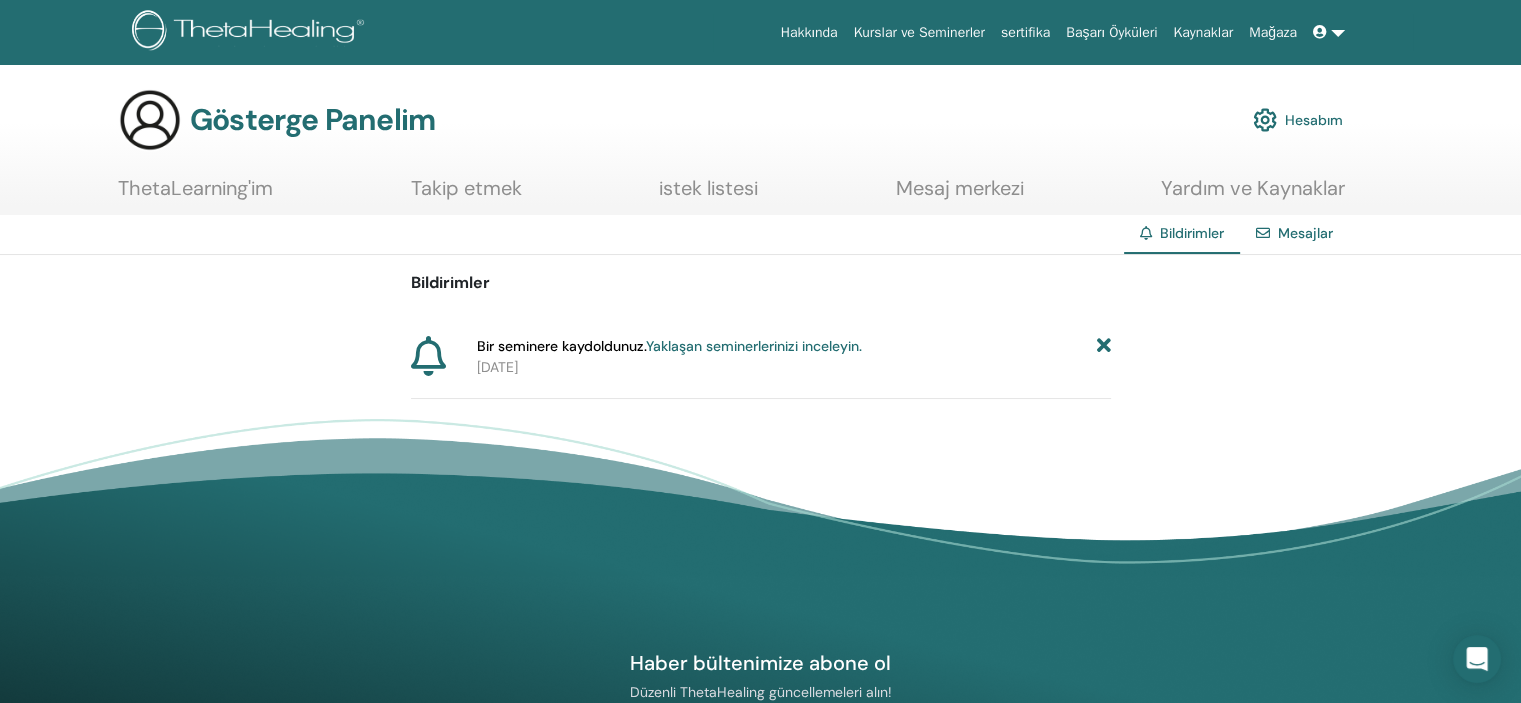 click on "Yaklaşan seminerlerinizi inceleyin." at bounding box center (754, 346) 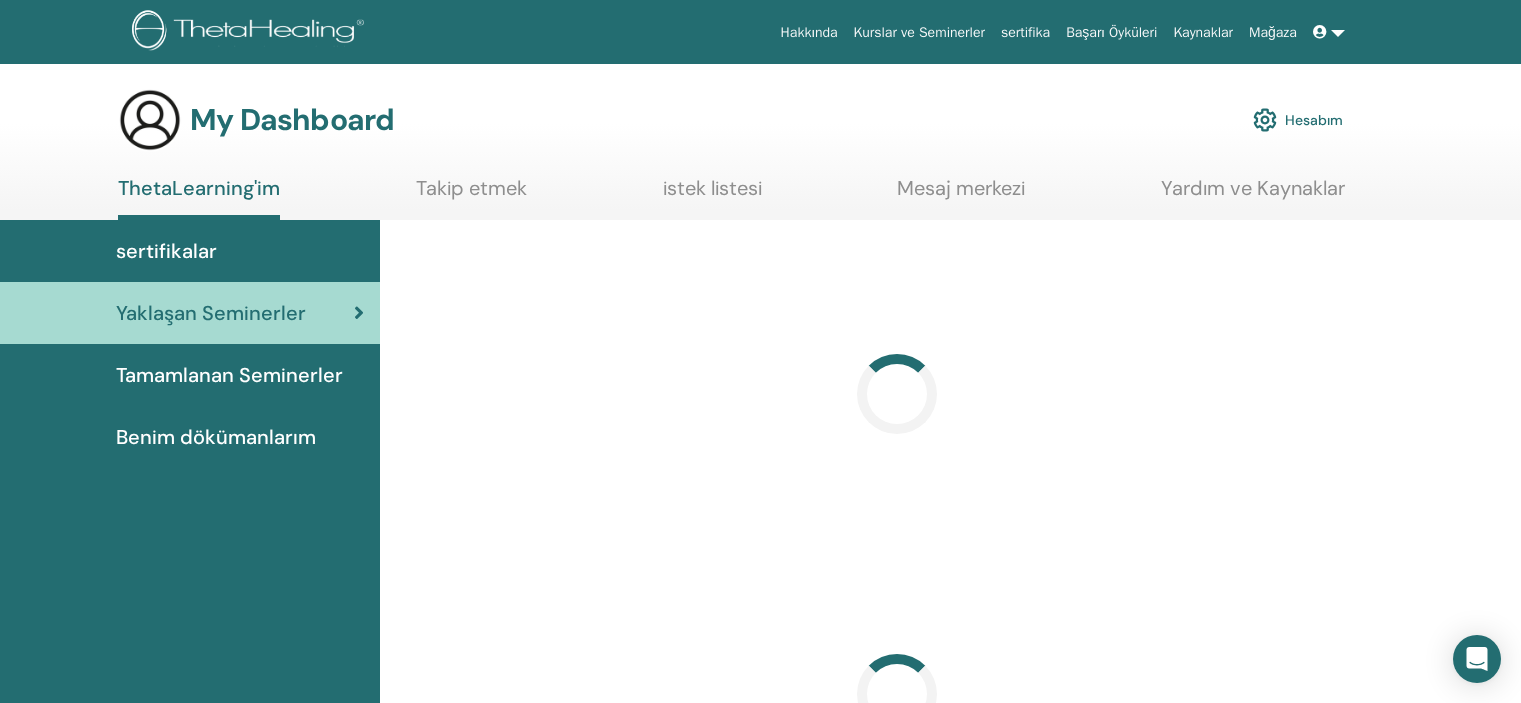 scroll, scrollTop: 0, scrollLeft: 0, axis: both 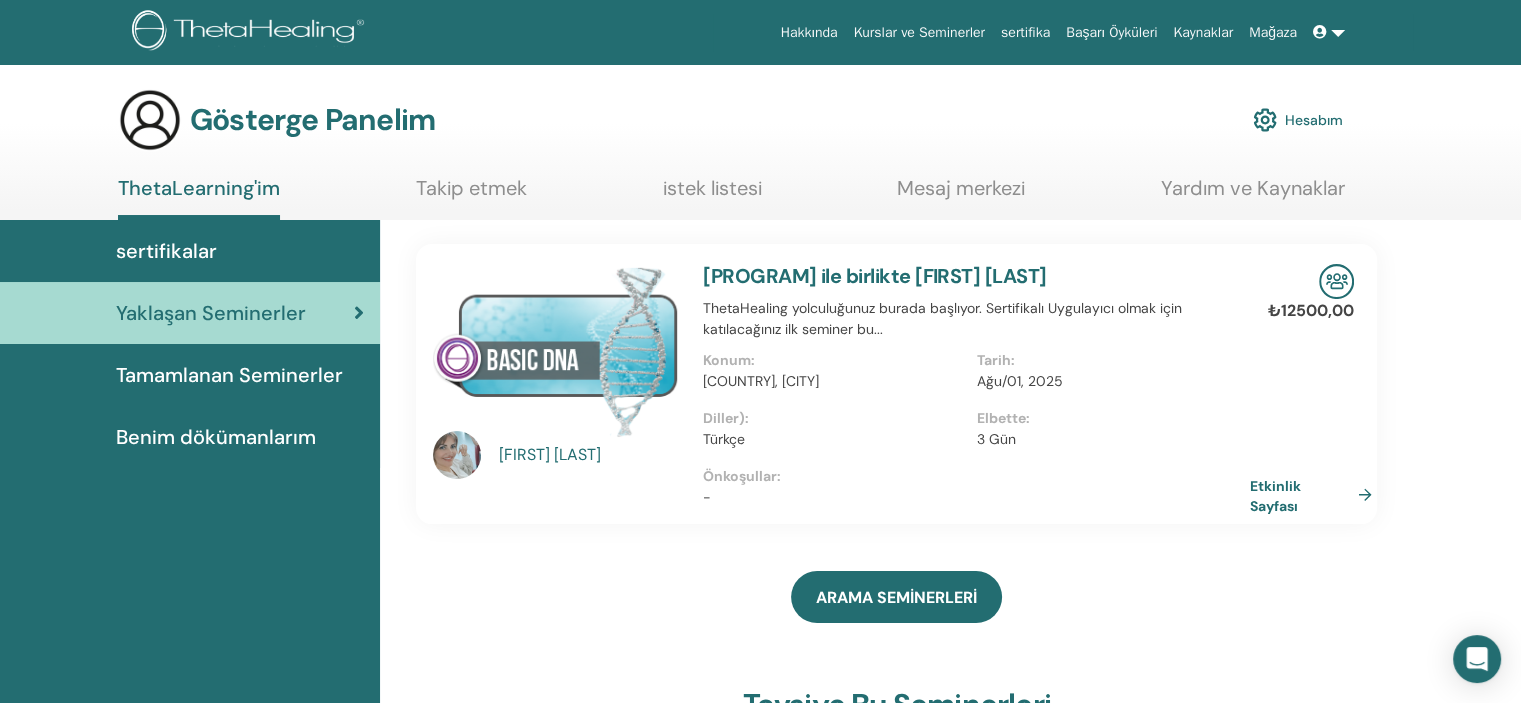click at bounding box center [1329, 32] 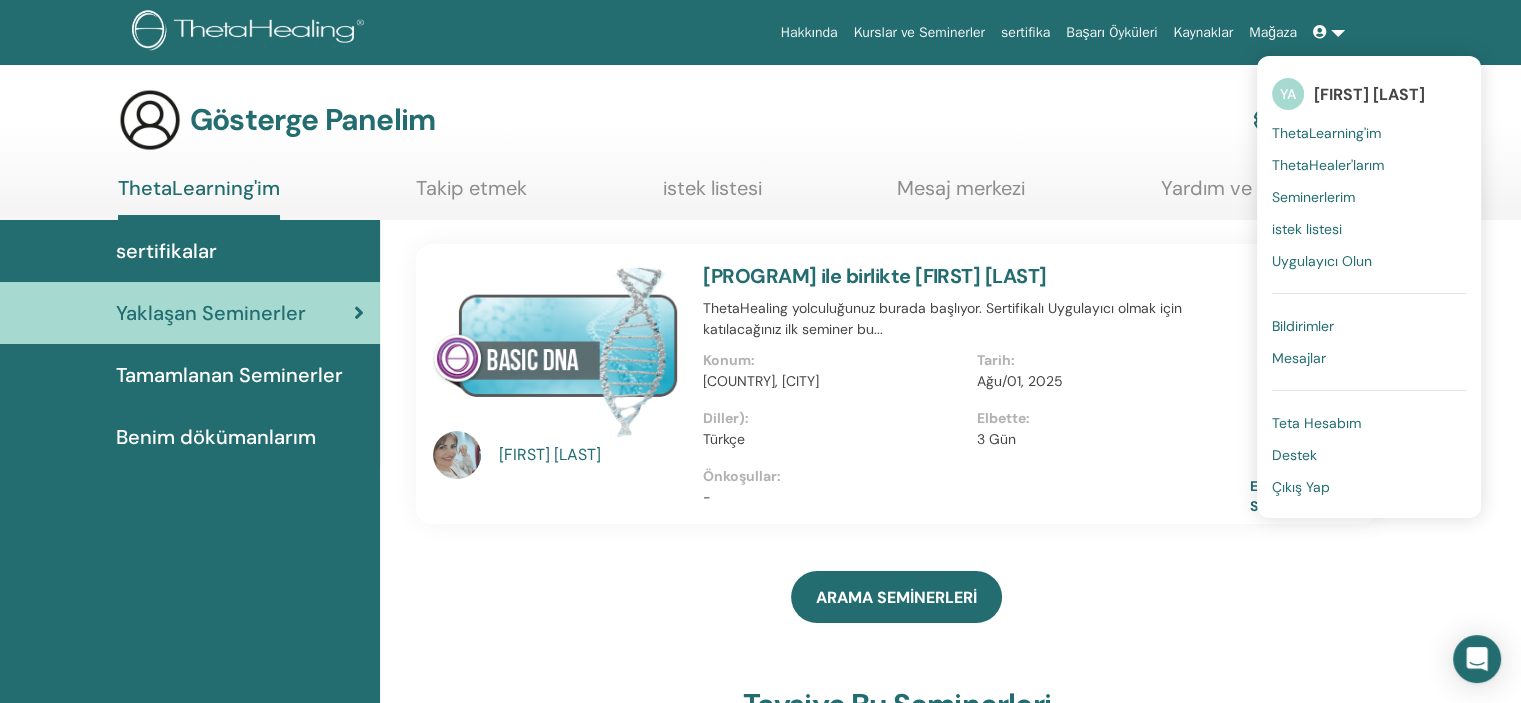 click on "Çıkış Yap" at bounding box center [1301, 487] 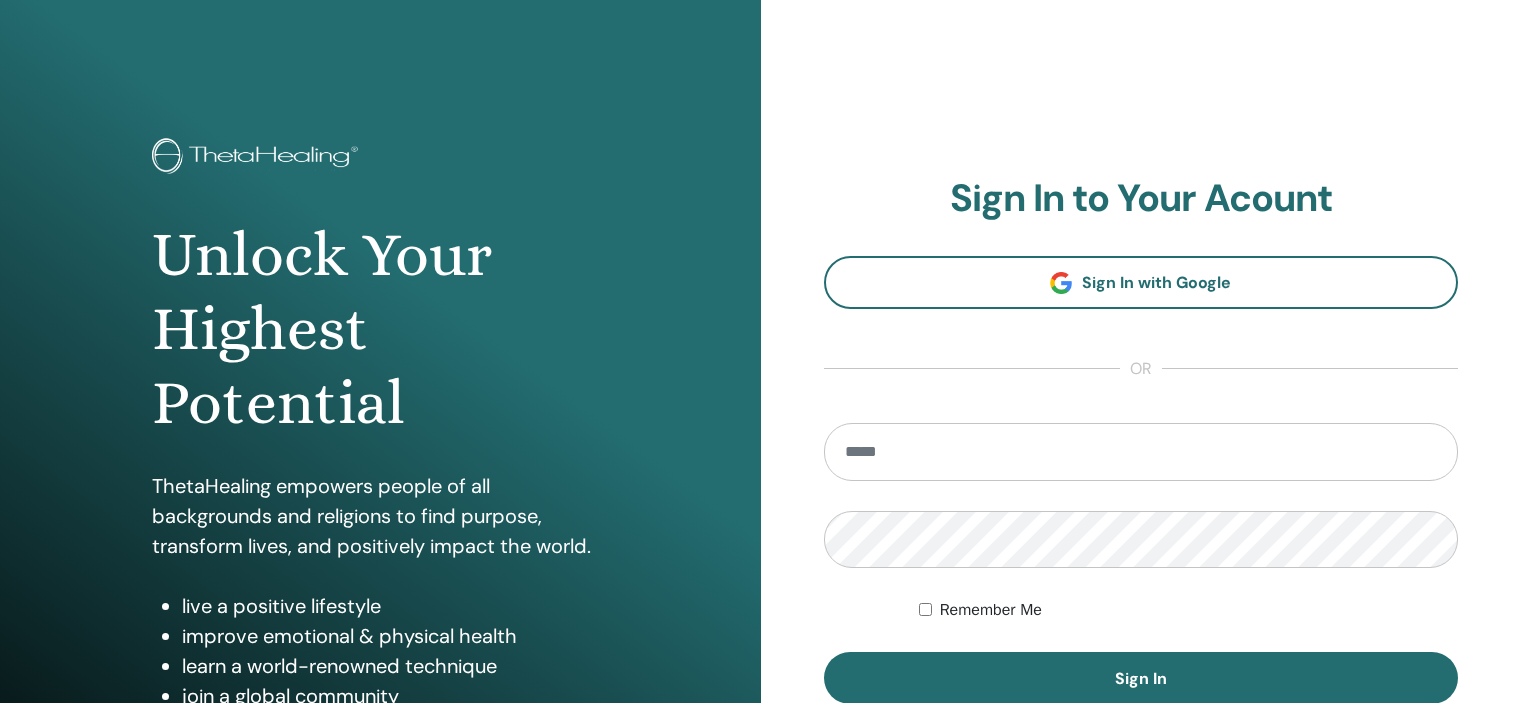 scroll, scrollTop: 0, scrollLeft: 0, axis: both 